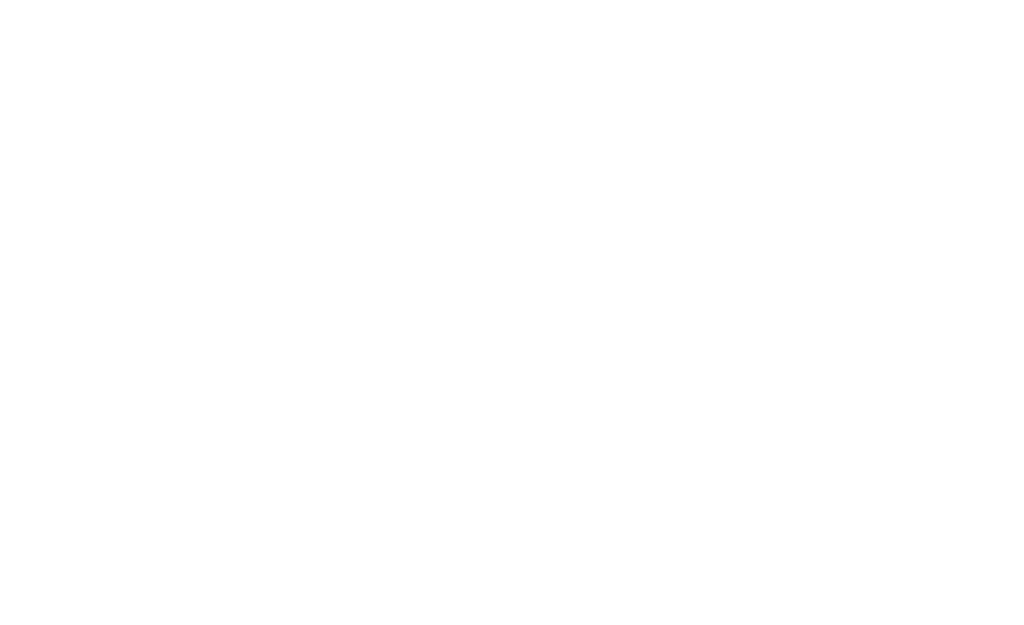 scroll, scrollTop: 0, scrollLeft: 0, axis: both 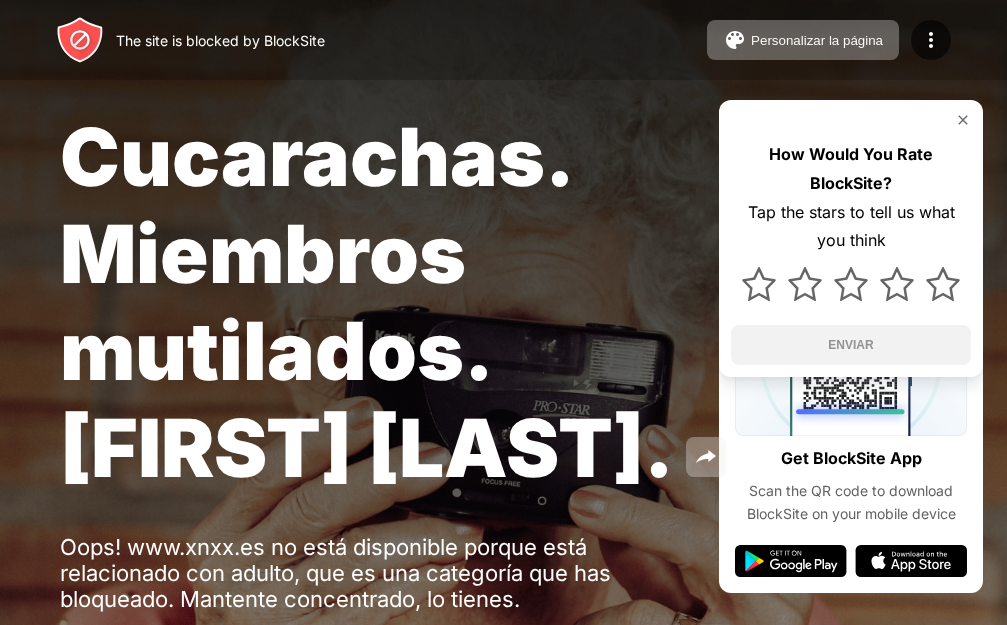 click at bounding box center (851, 120) 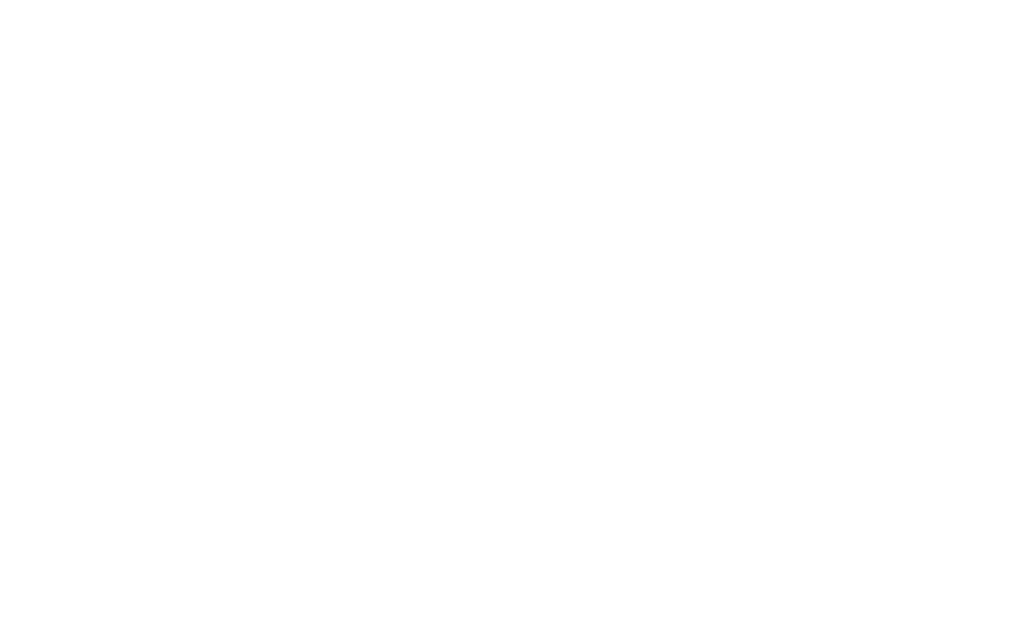 scroll, scrollTop: 0, scrollLeft: 0, axis: both 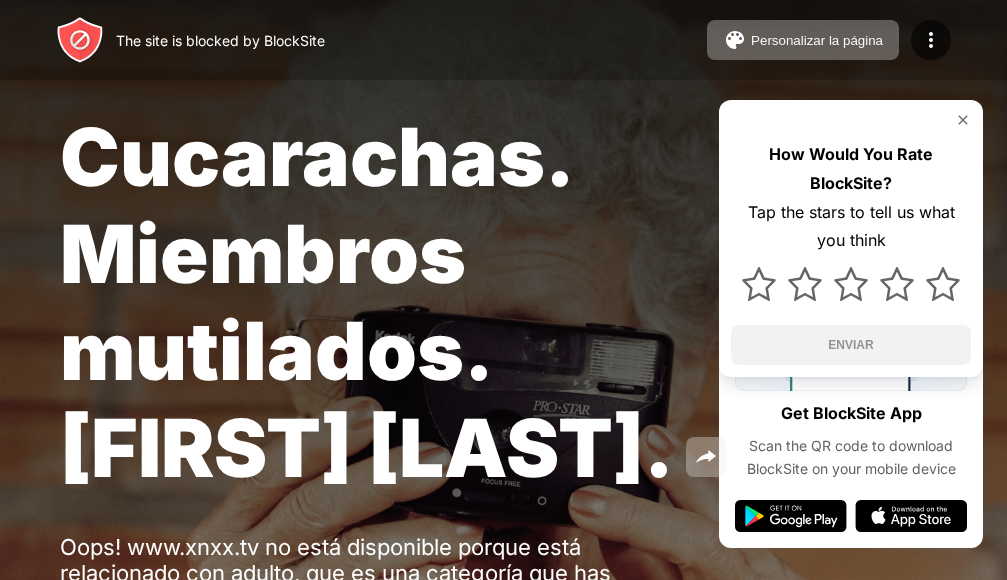 click on "Cucarachas. Miembros mutilados. John Goodman. Oops! www.xnxx.tv no está disponible porque está relacionado con adulto, que es una categoría que has bloqueado. Mantente concentrado, lo tienes. Password Protection How Would You Rate BlockSite? Tap the stars to tell us what you think ENVIAR" at bounding box center [503, 390] 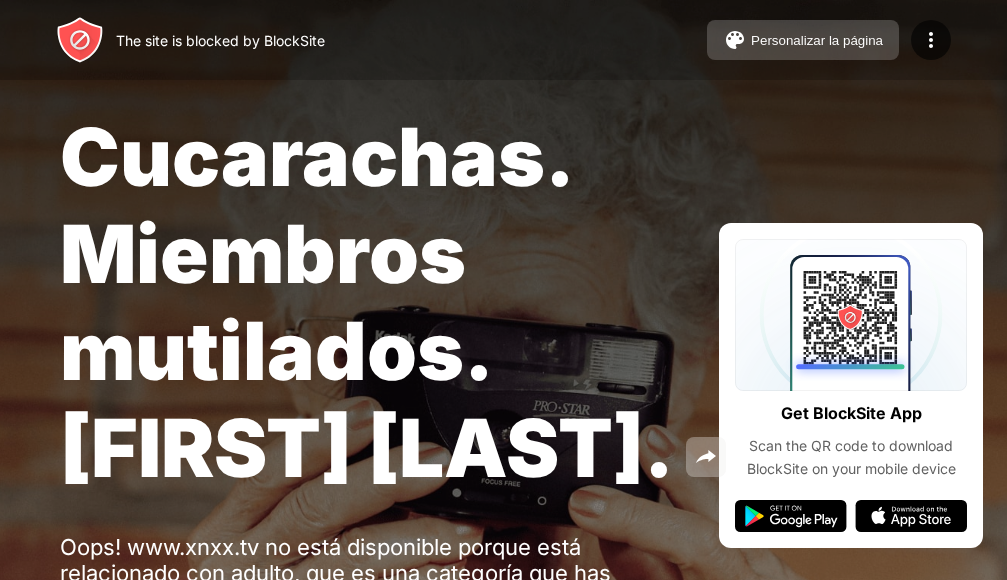 click on "Personalizar la página" at bounding box center (817, 40) 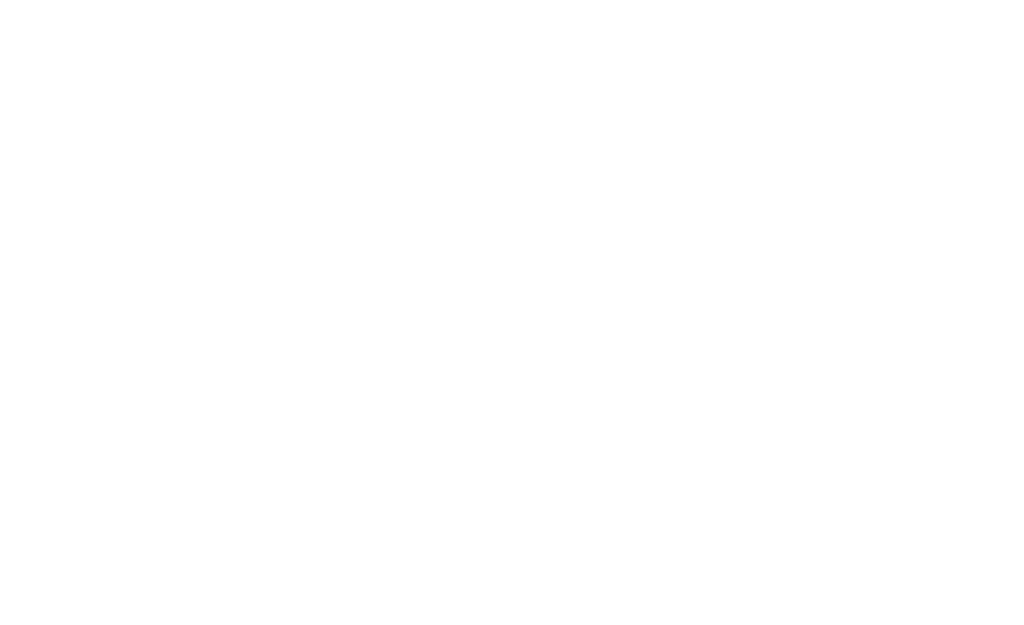 scroll, scrollTop: 0, scrollLeft: 0, axis: both 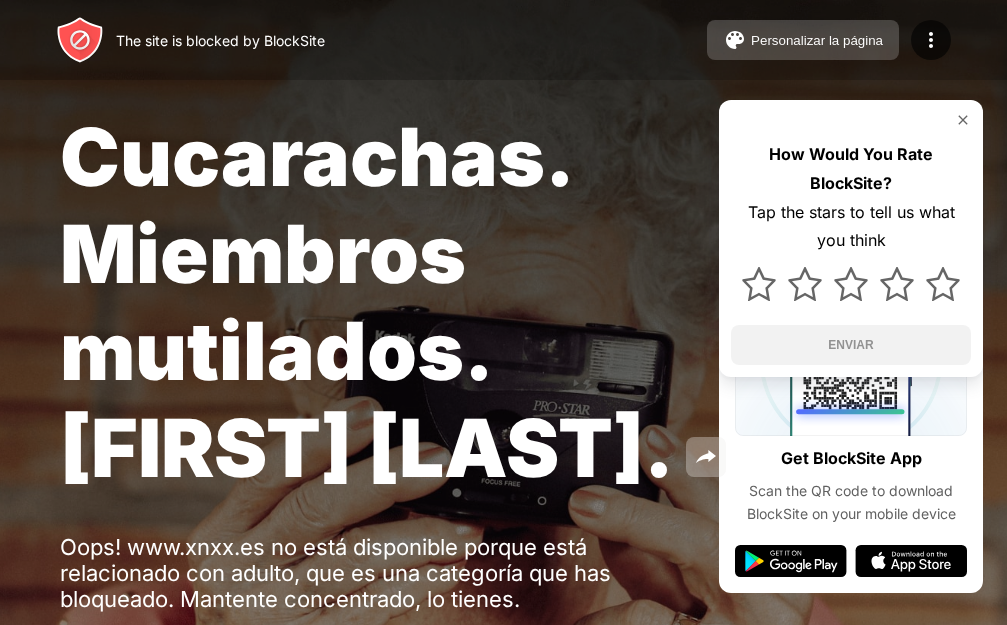 click on "Personalizar la página" at bounding box center (817, 40) 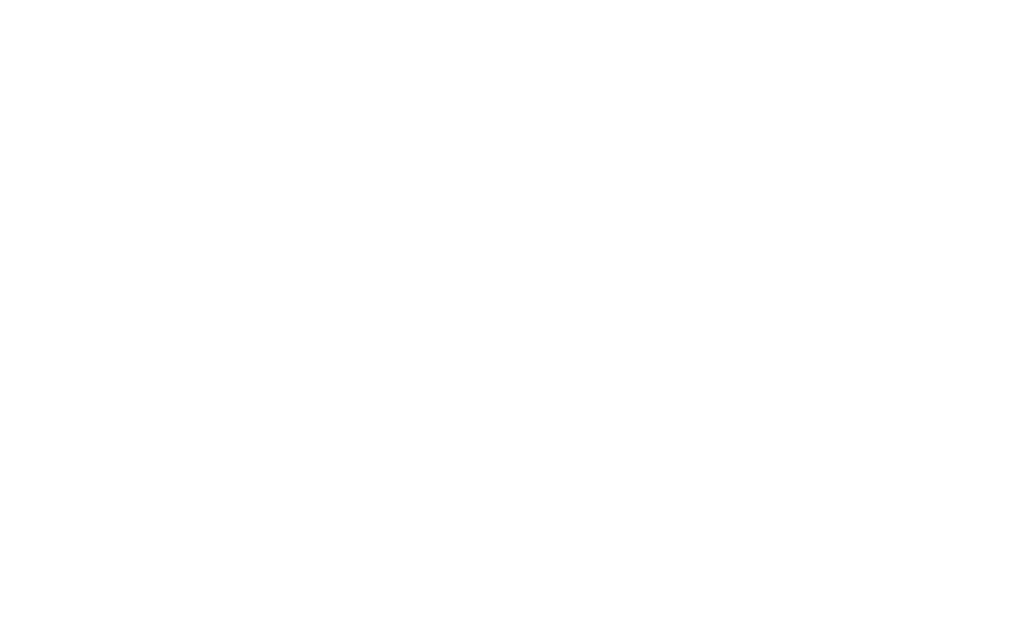 scroll, scrollTop: 0, scrollLeft: 0, axis: both 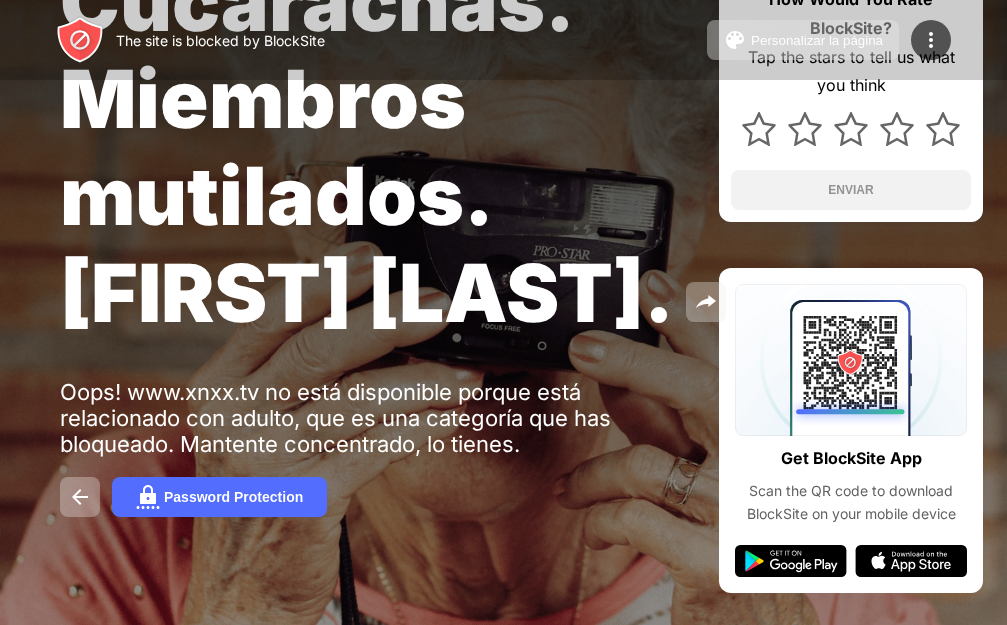 click at bounding box center [0, 0] 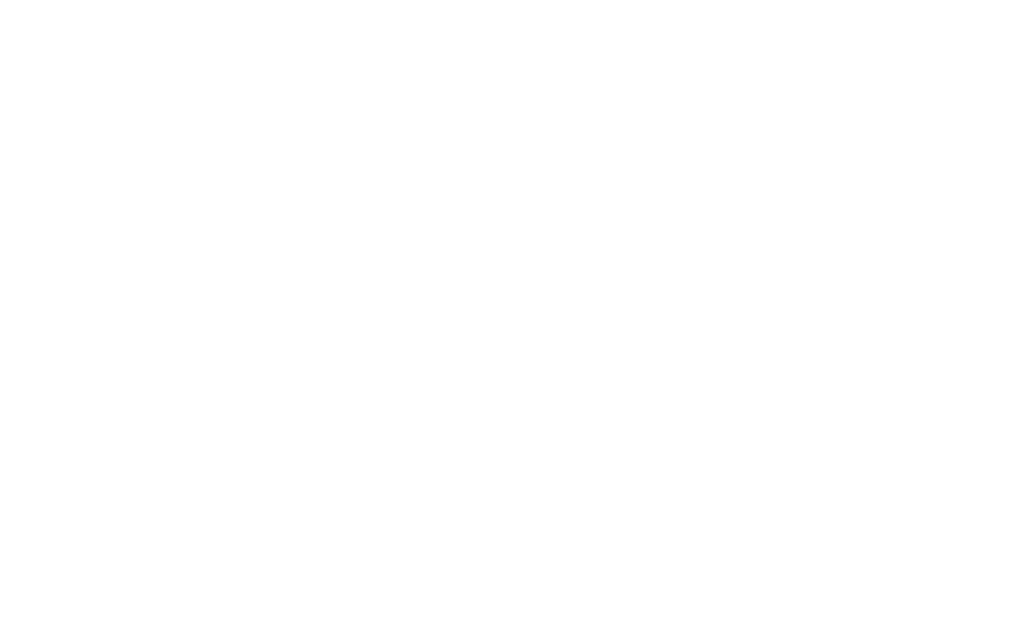 scroll, scrollTop: 0, scrollLeft: 0, axis: both 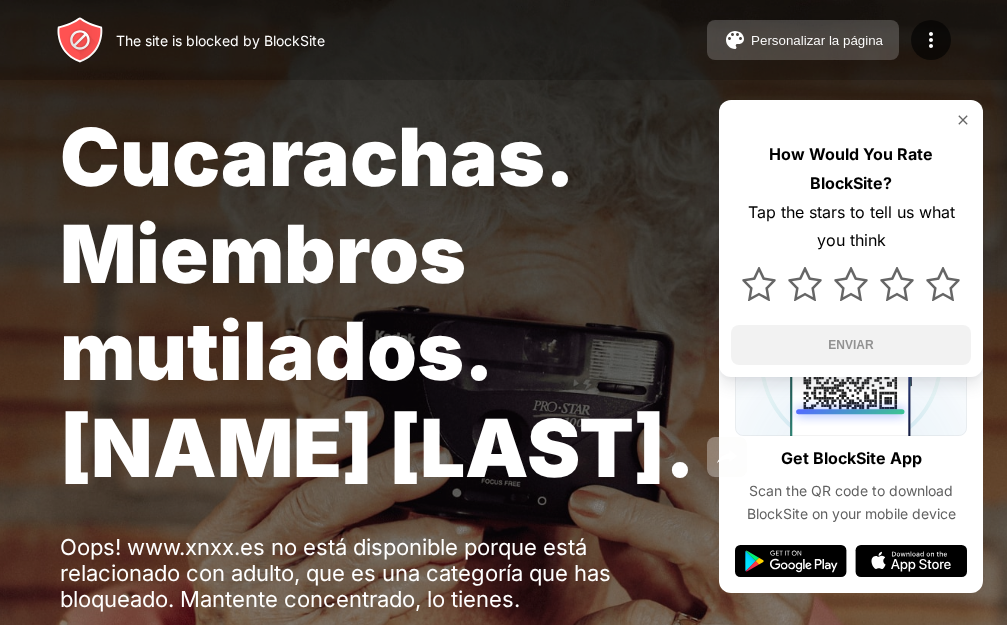 click on "Personalizar la página" at bounding box center (803, 40) 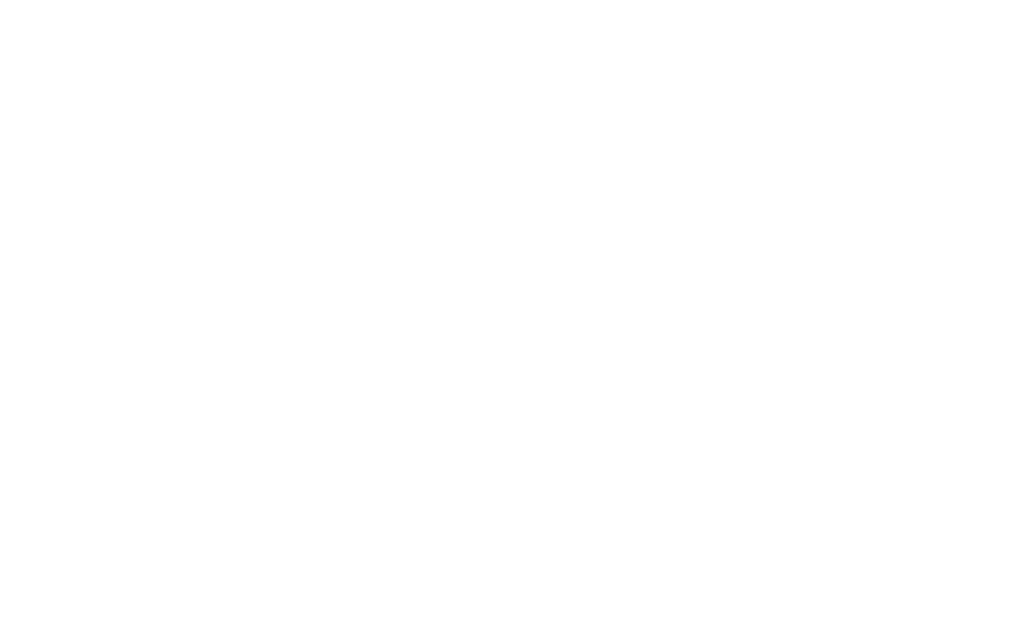 scroll, scrollTop: 0, scrollLeft: 0, axis: both 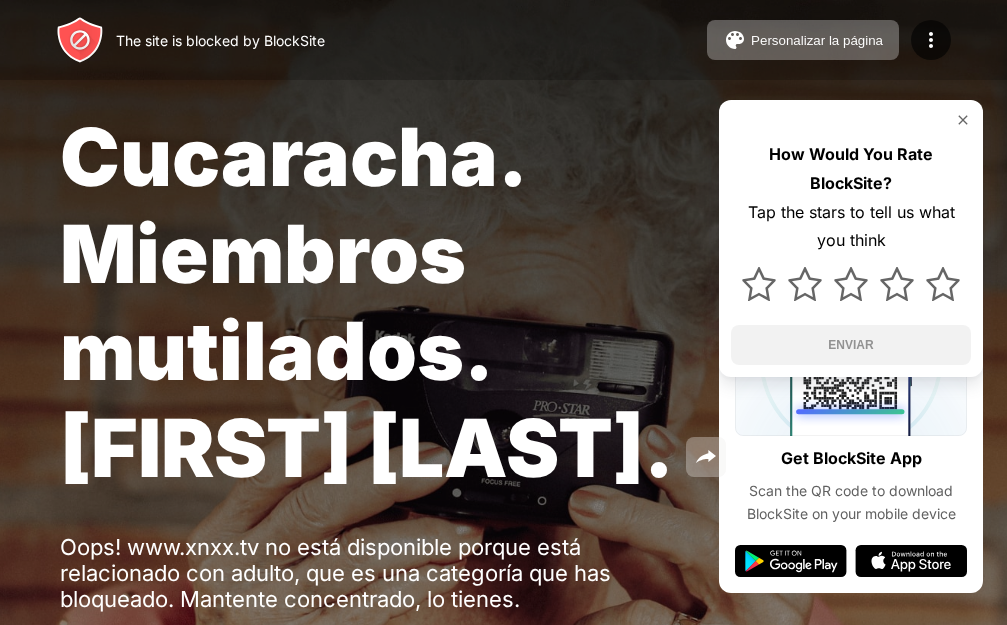 click at bounding box center [963, 120] 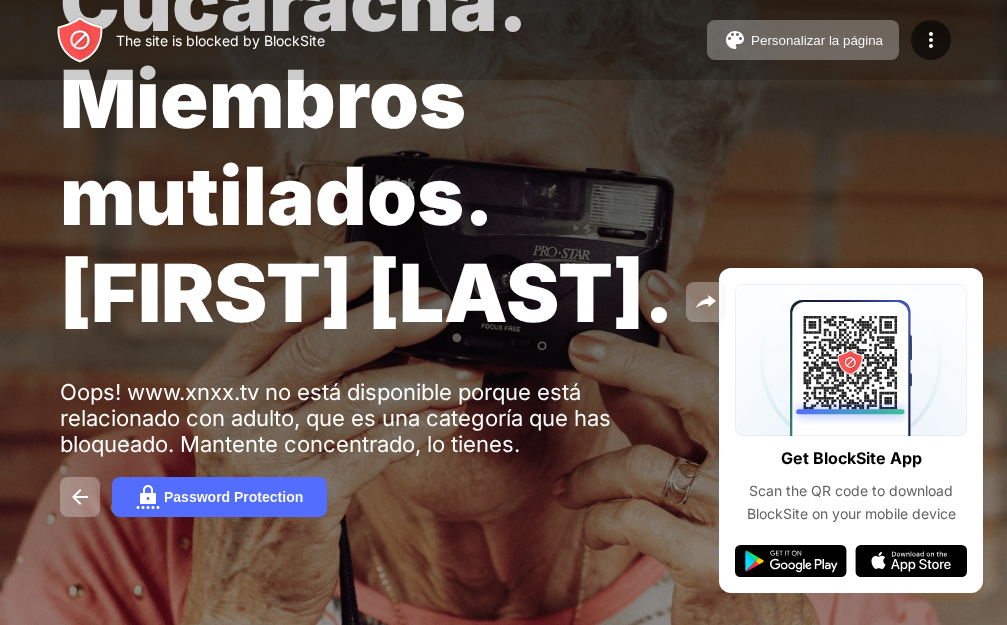 scroll, scrollTop: 0, scrollLeft: 0, axis: both 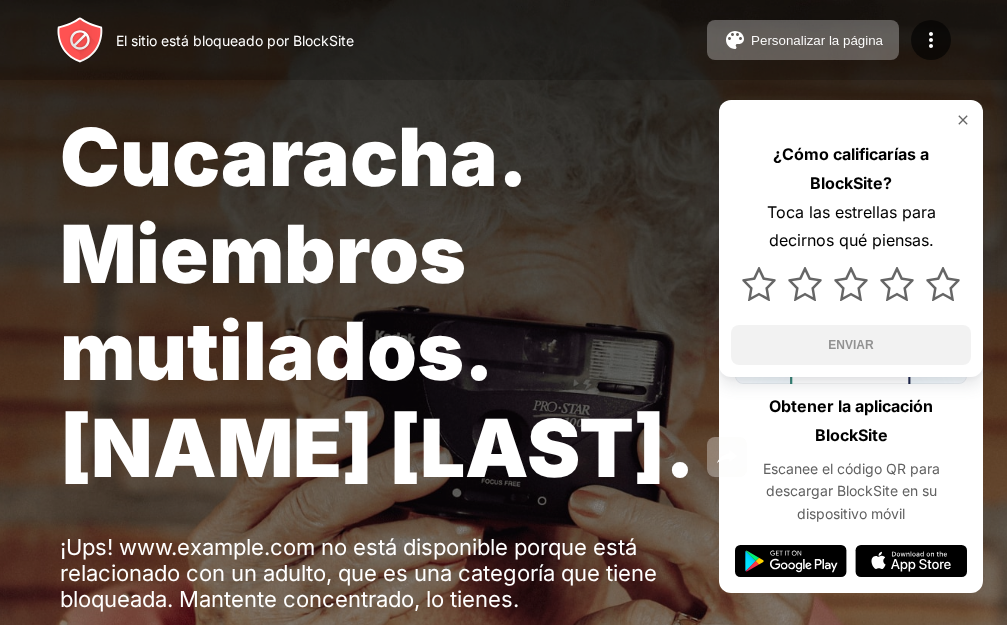 click at bounding box center [963, 120] 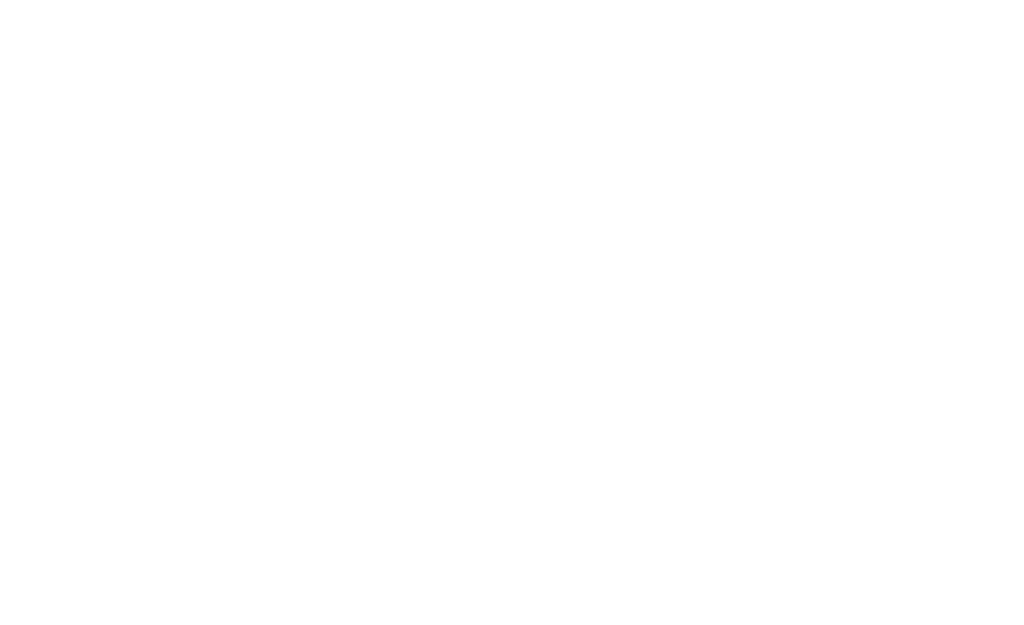 scroll, scrollTop: 0, scrollLeft: 0, axis: both 